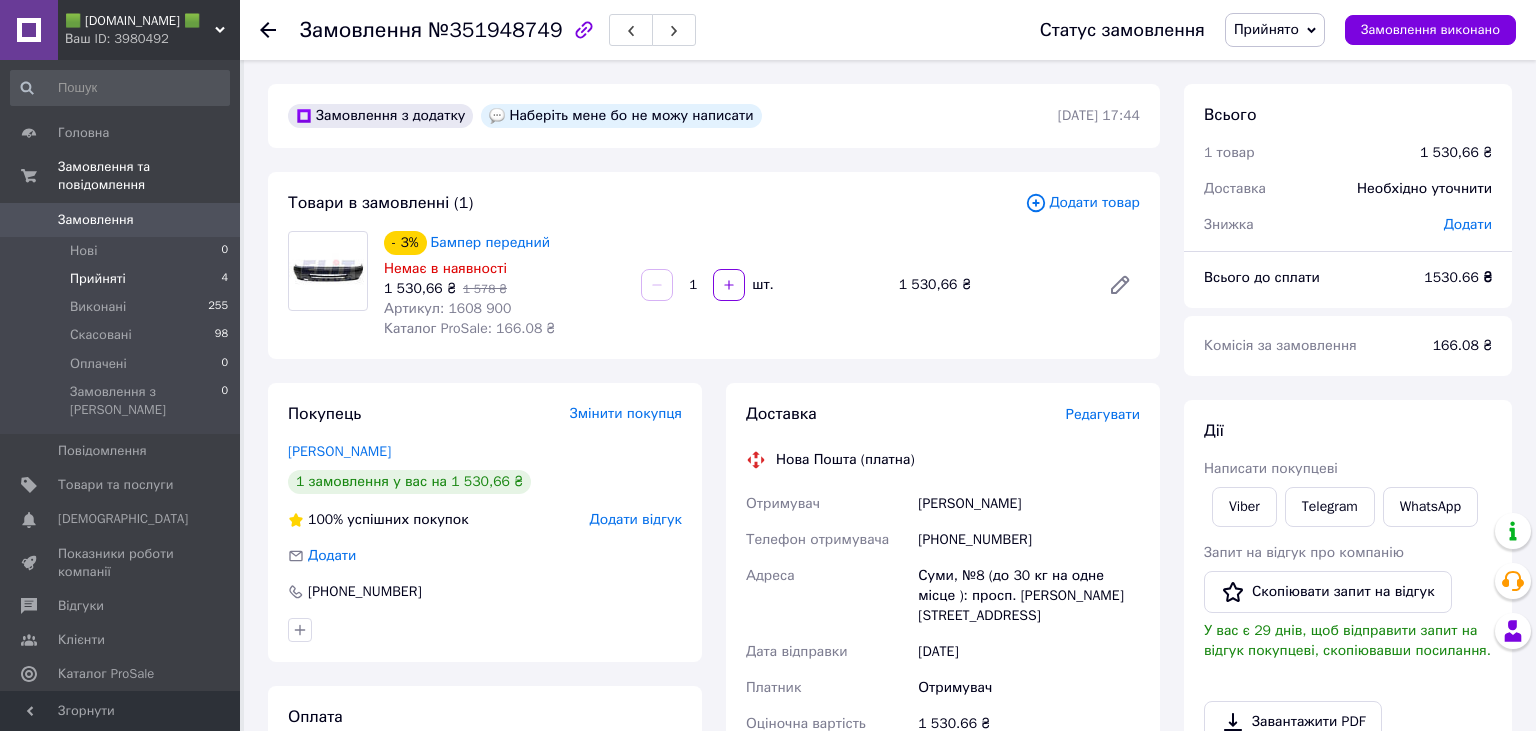 scroll, scrollTop: 0, scrollLeft: 0, axis: both 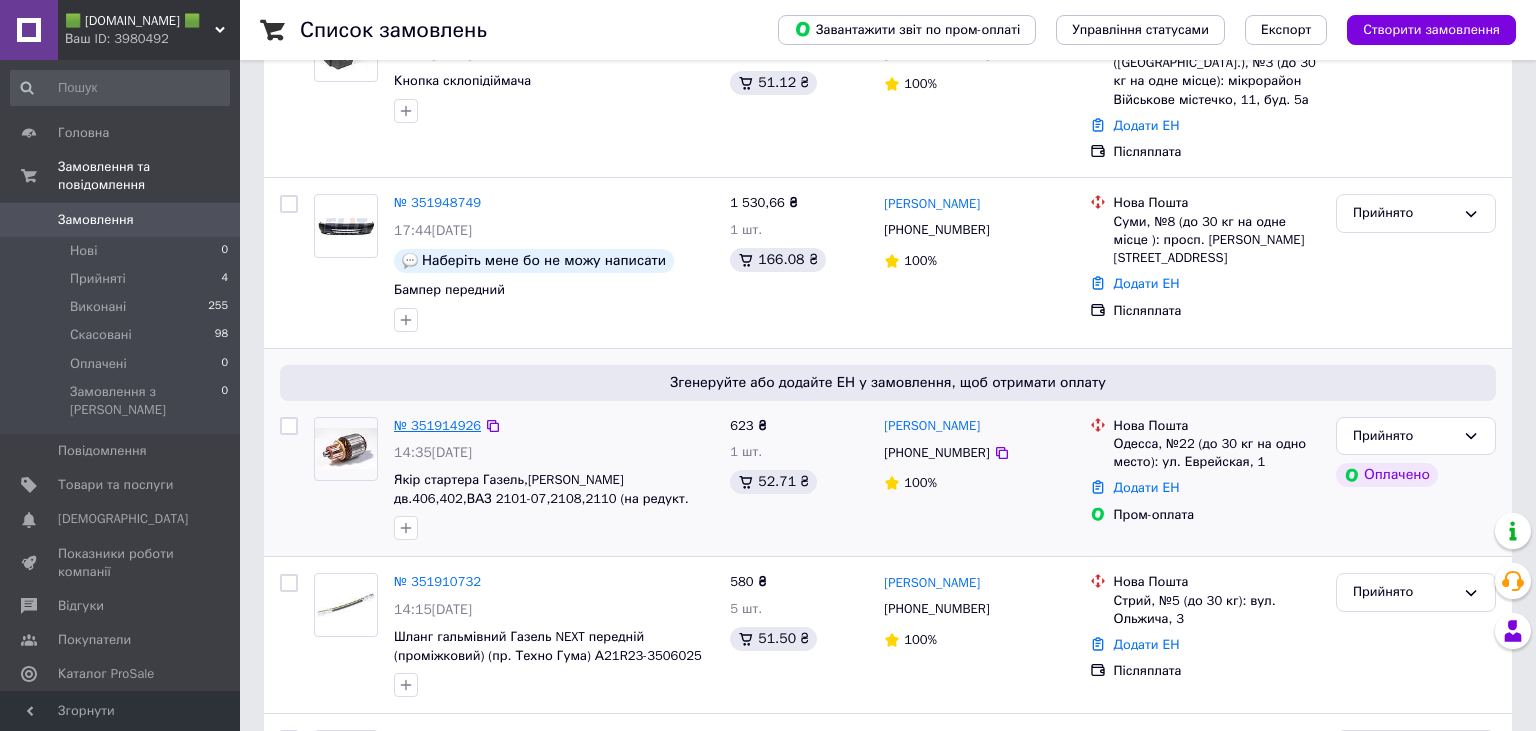 click on "№ 351914926" at bounding box center (437, 425) 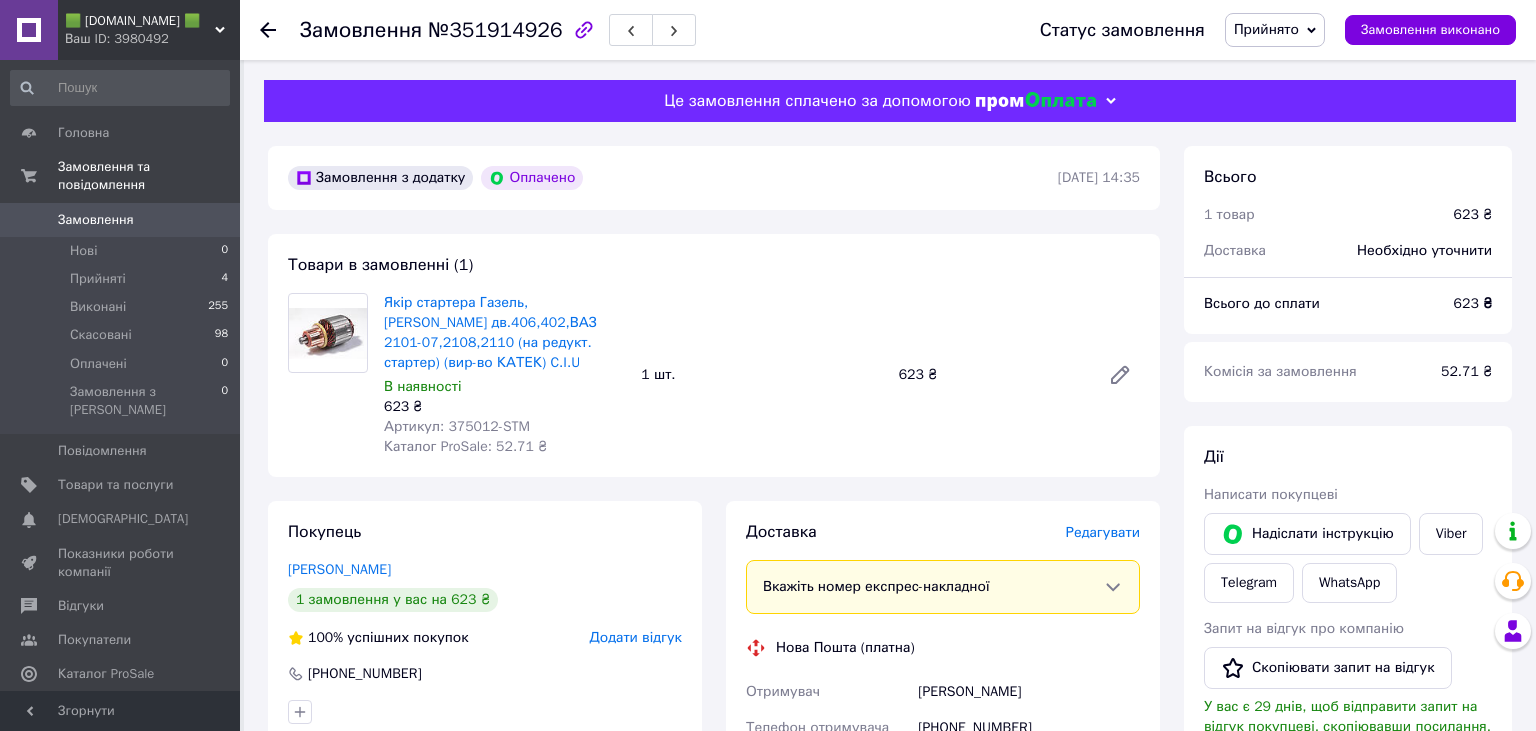 scroll, scrollTop: 422, scrollLeft: 0, axis: vertical 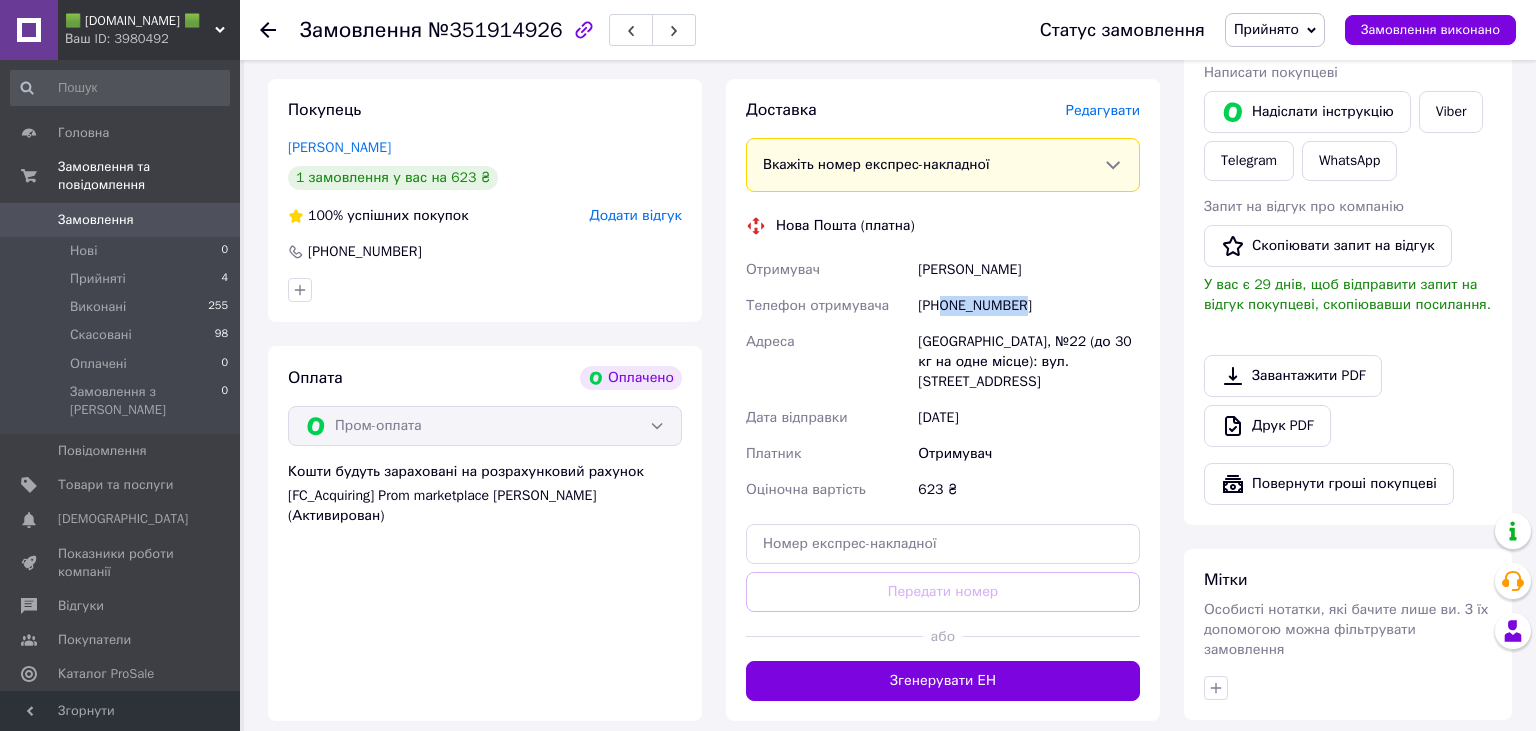drag, startPoint x: 1022, startPoint y: 285, endPoint x: 942, endPoint y: 290, distance: 80.1561 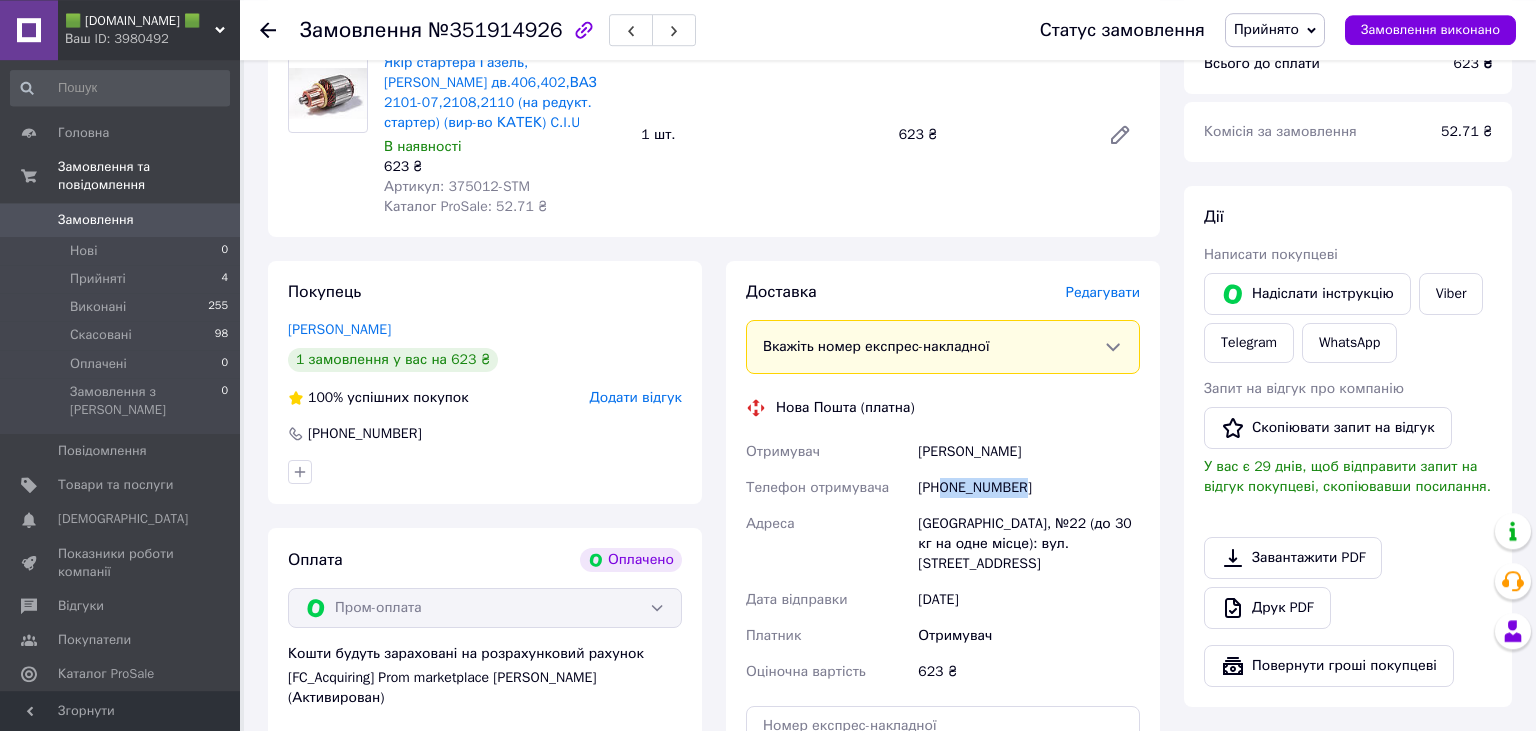 scroll, scrollTop: 211, scrollLeft: 0, axis: vertical 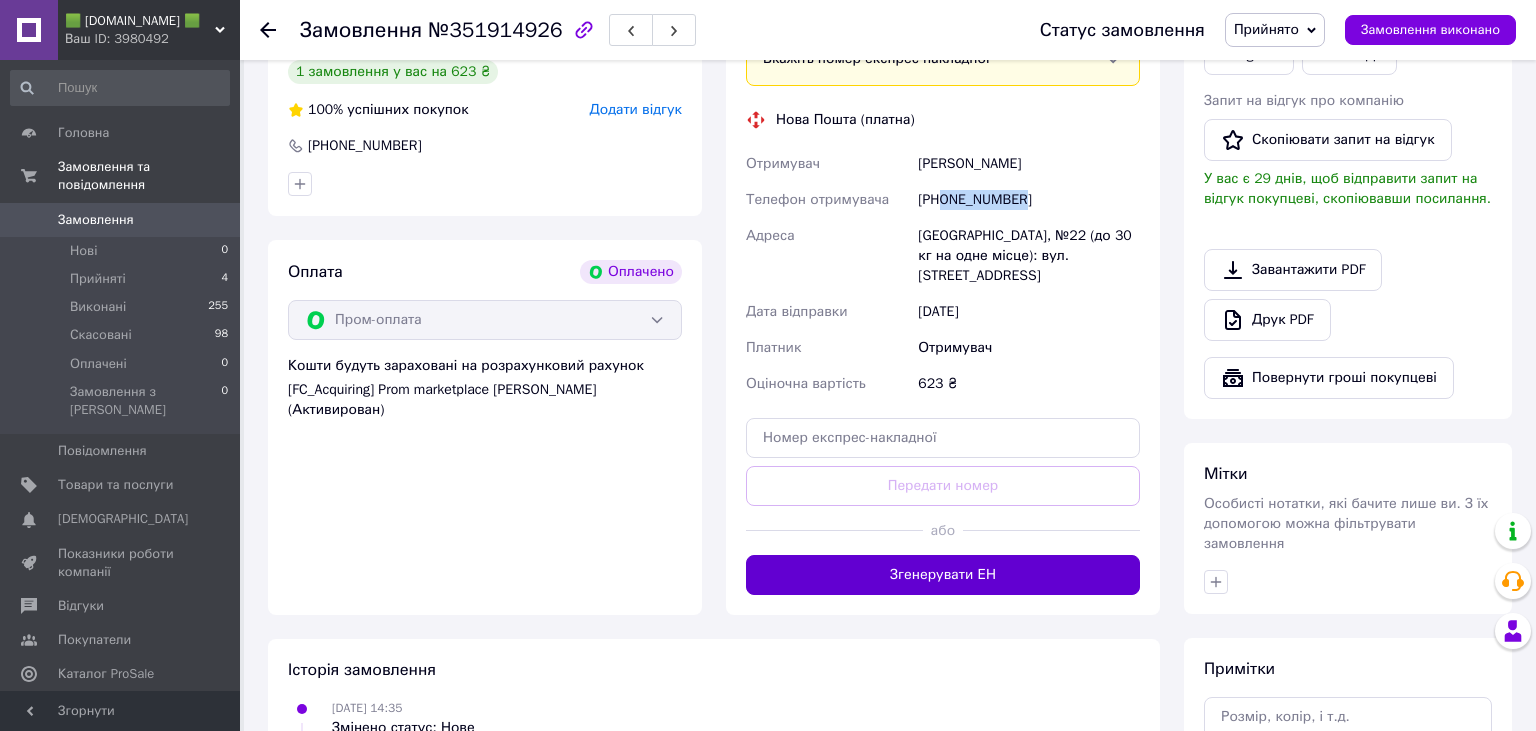 click on "Згенерувати ЕН" at bounding box center [943, 575] 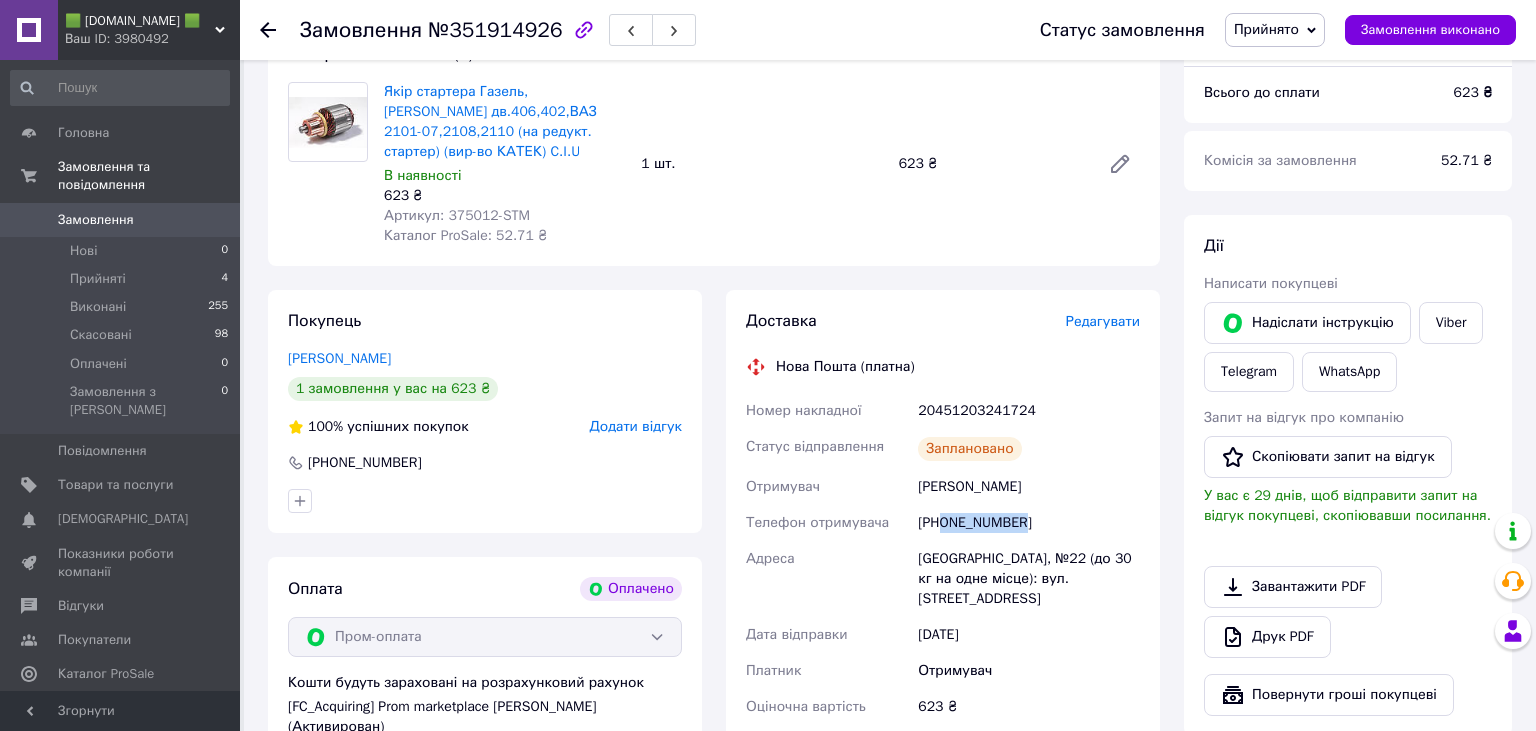 scroll, scrollTop: 528, scrollLeft: 0, axis: vertical 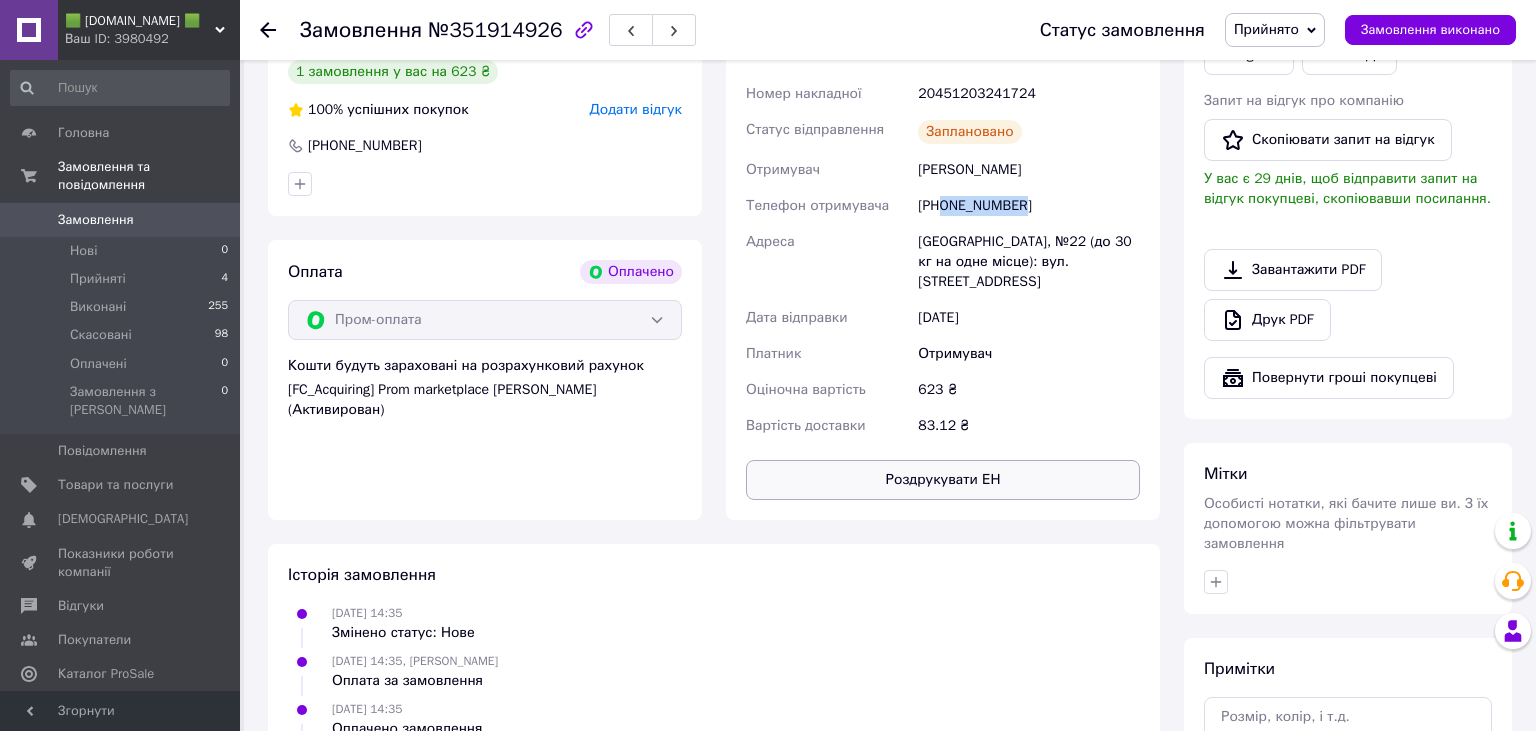 click on "Роздрукувати ЕН" at bounding box center (943, 480) 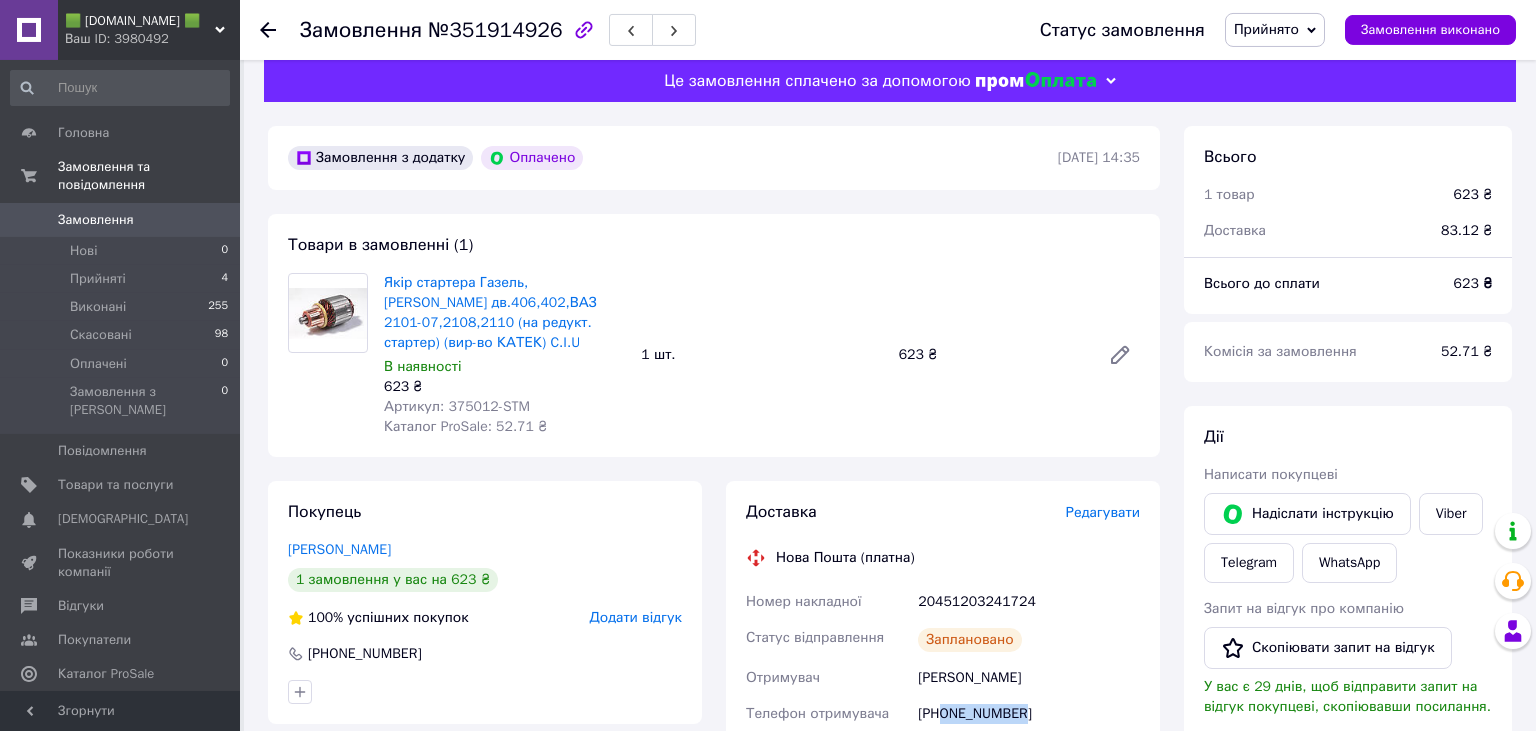 scroll, scrollTop: 0, scrollLeft: 0, axis: both 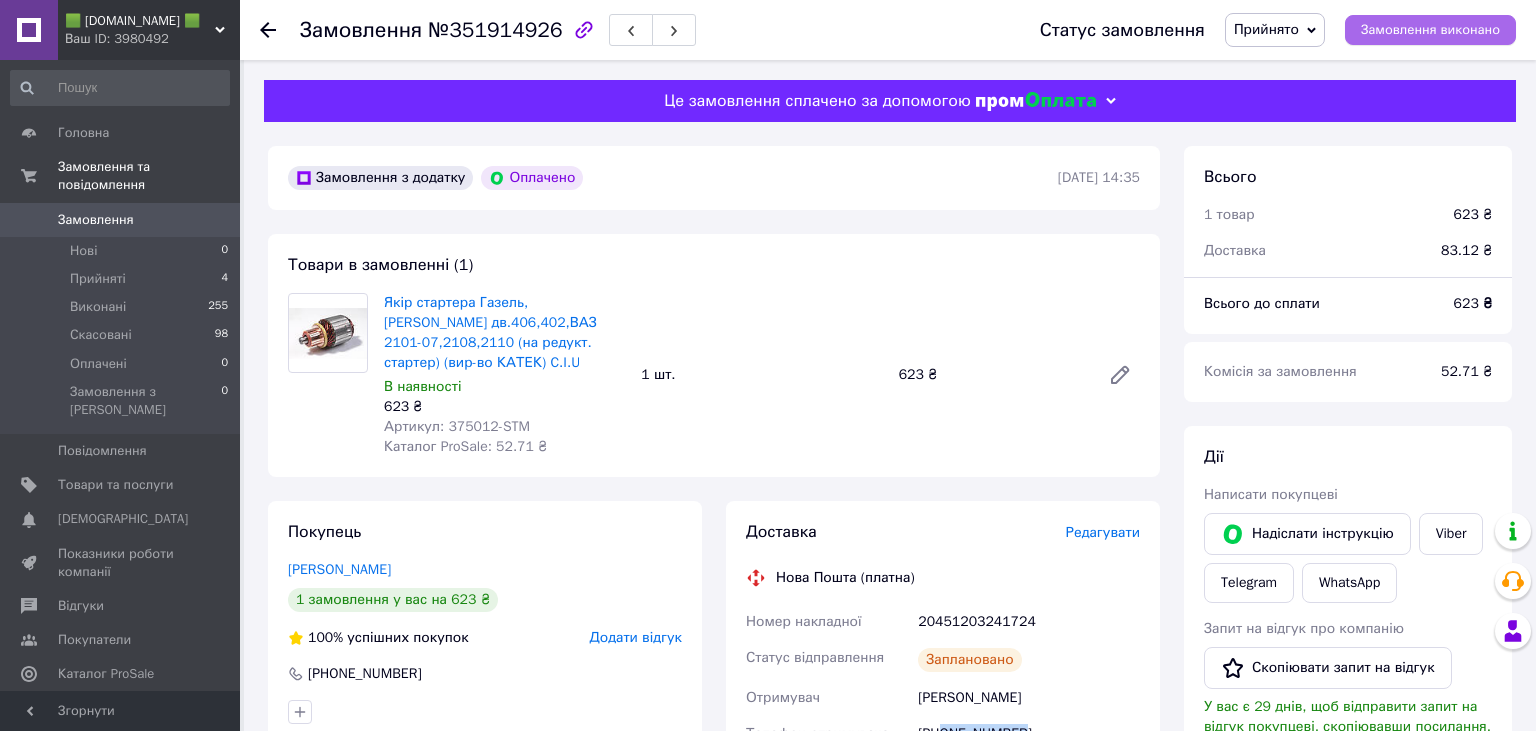 click on "Замовлення виконано" at bounding box center [1430, 30] 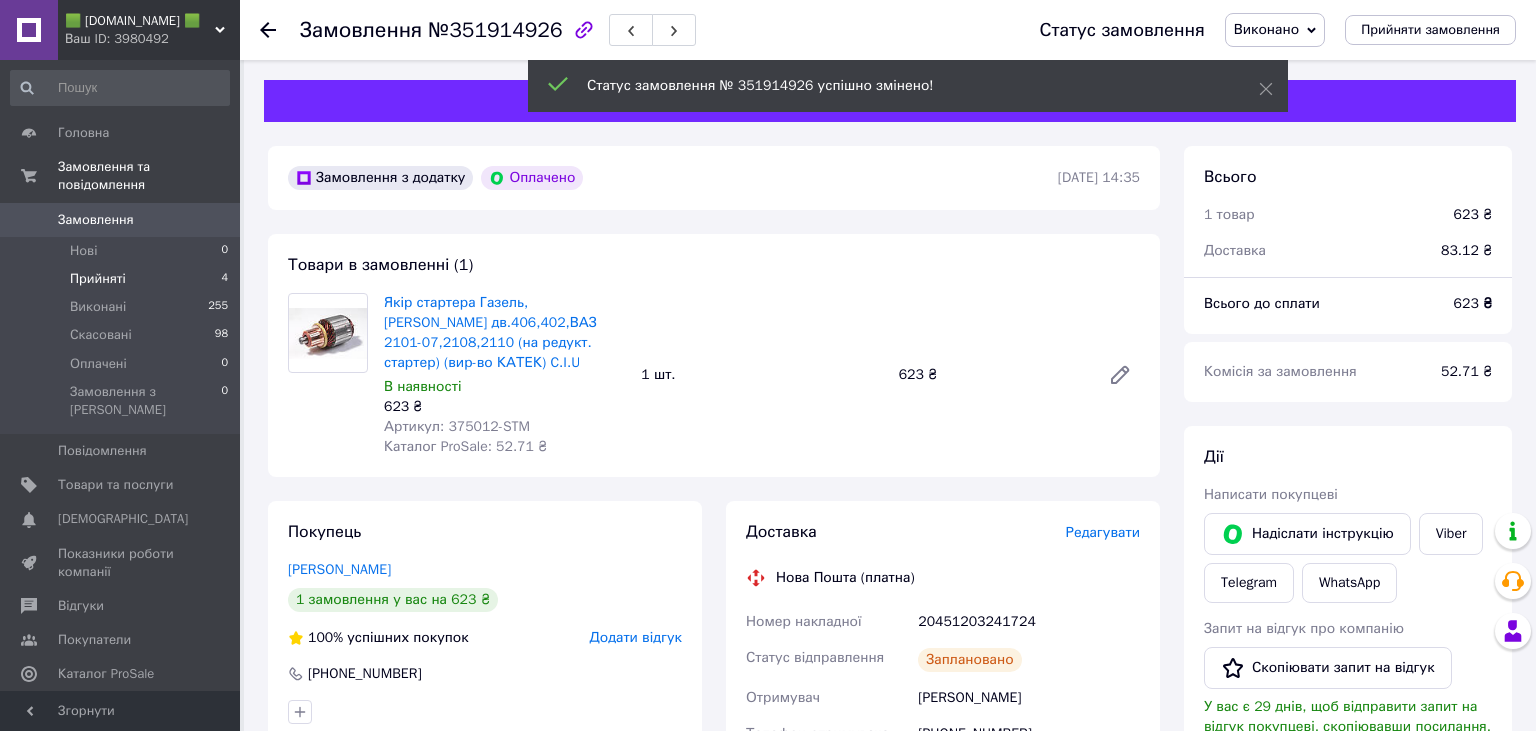 click on "Прийняті" at bounding box center (98, 279) 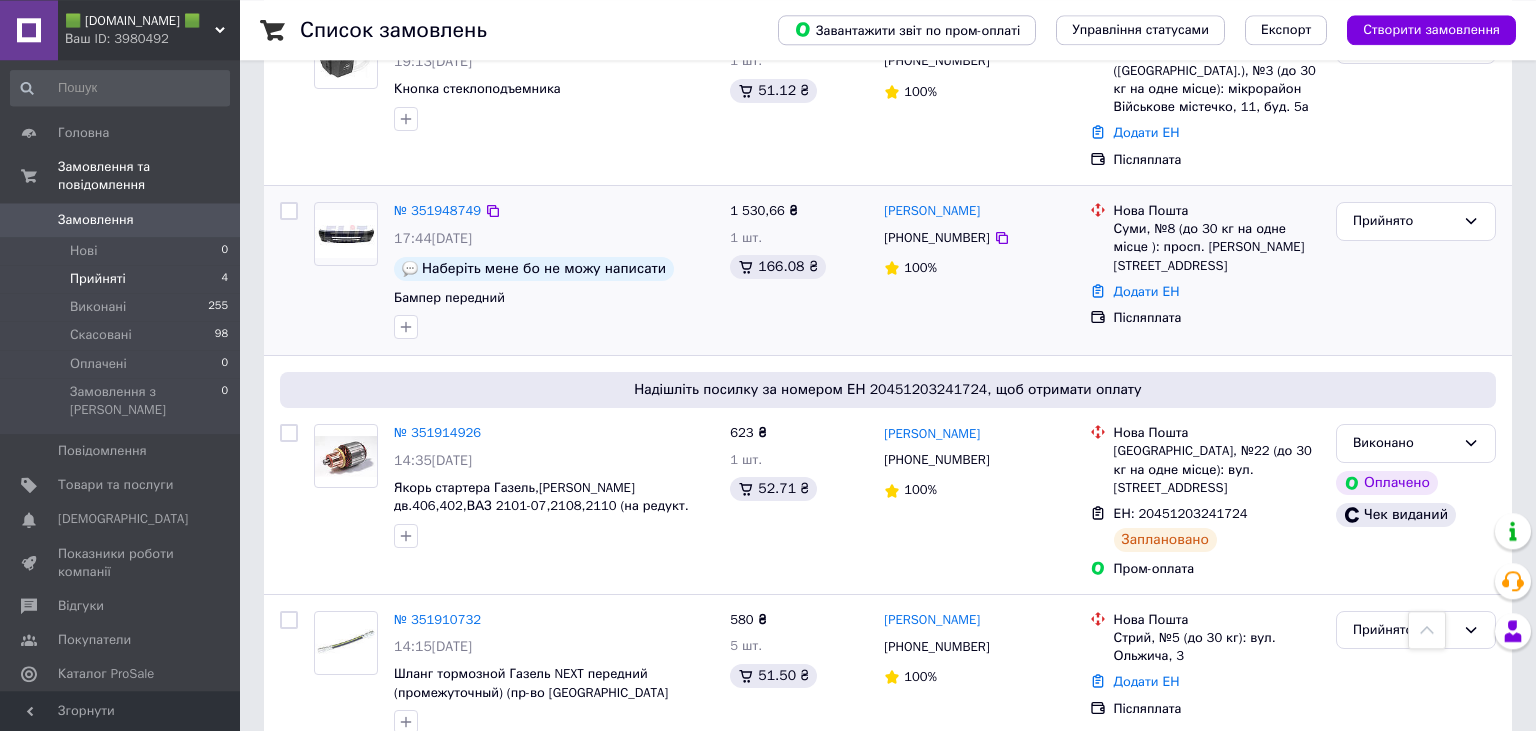 scroll, scrollTop: 403, scrollLeft: 0, axis: vertical 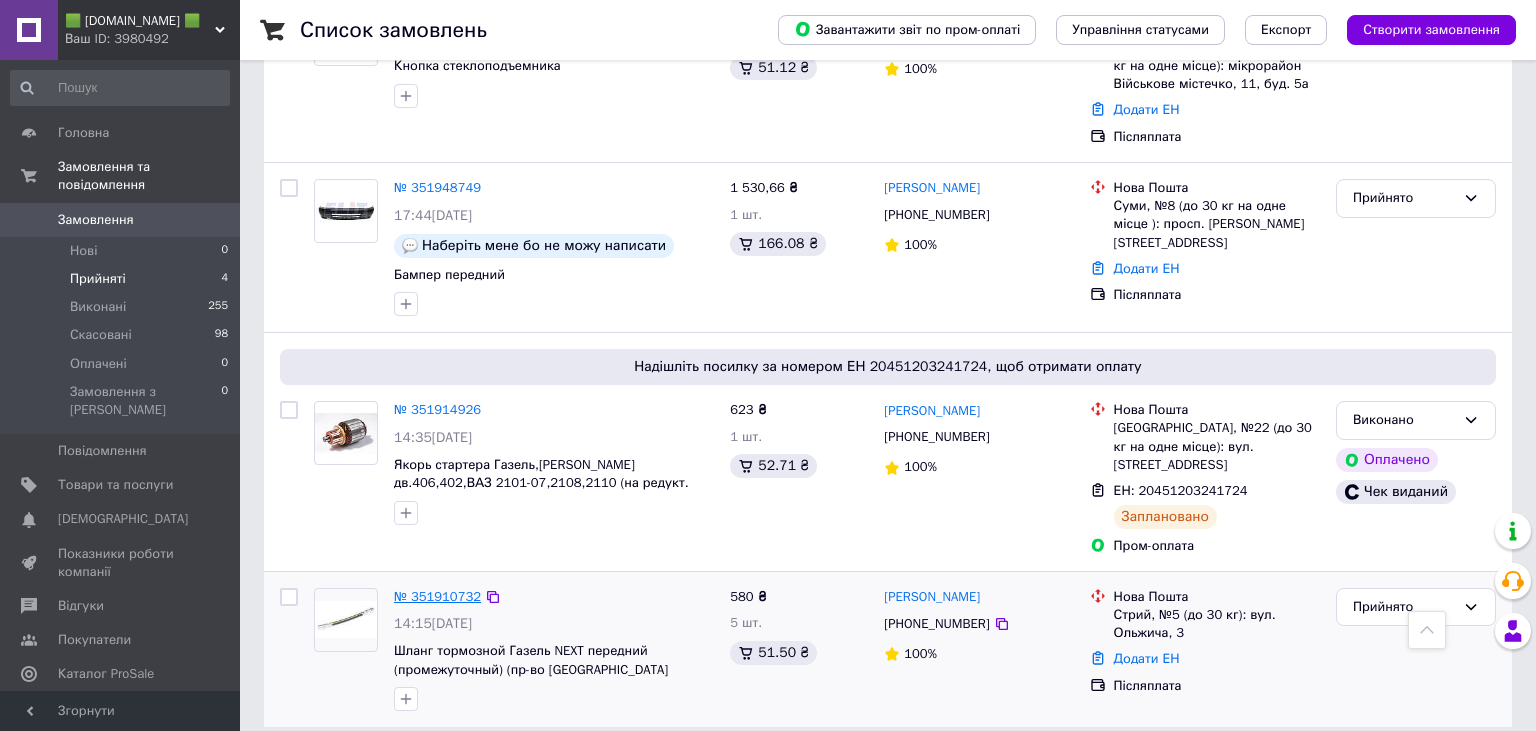 click on "№ 351910732" at bounding box center (437, 596) 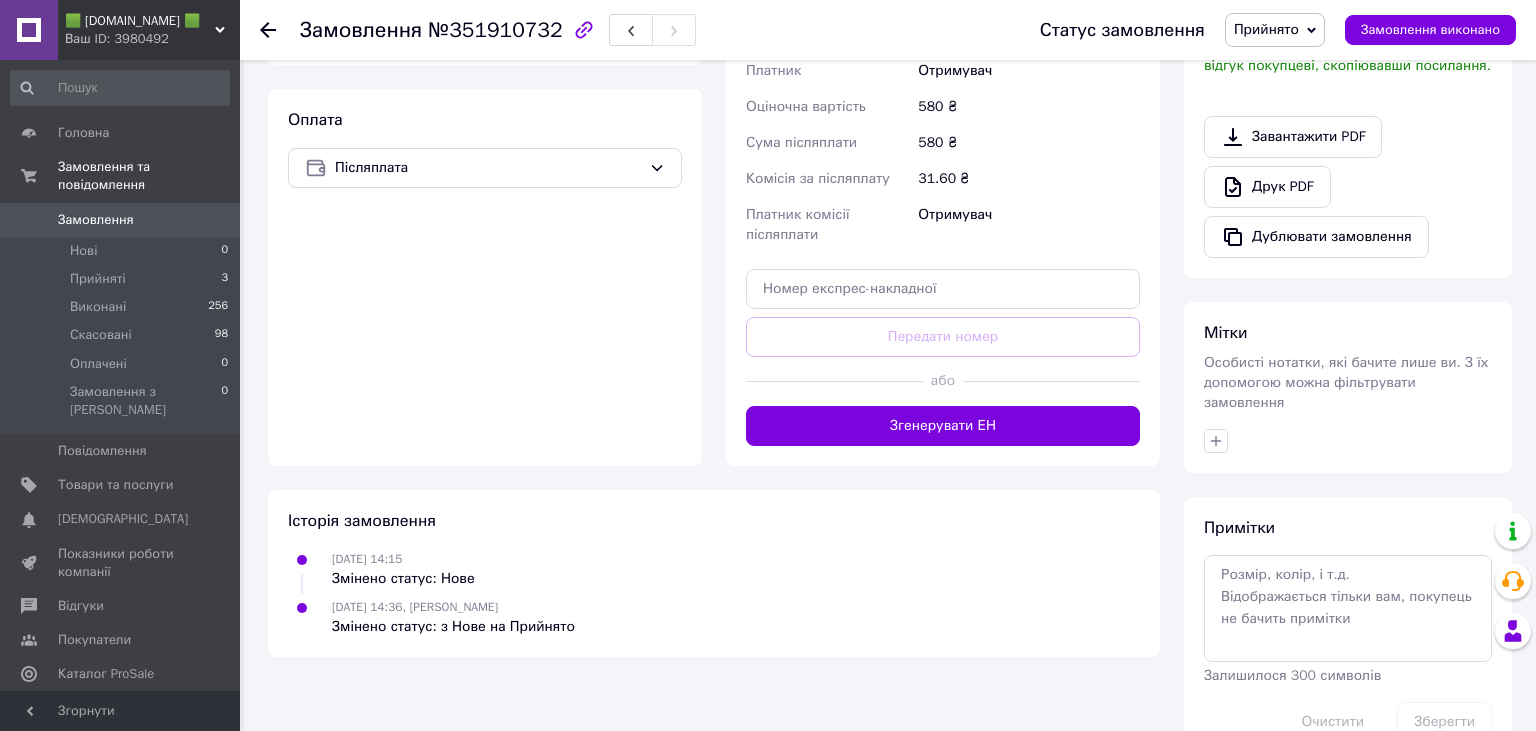 scroll, scrollTop: 665, scrollLeft: 0, axis: vertical 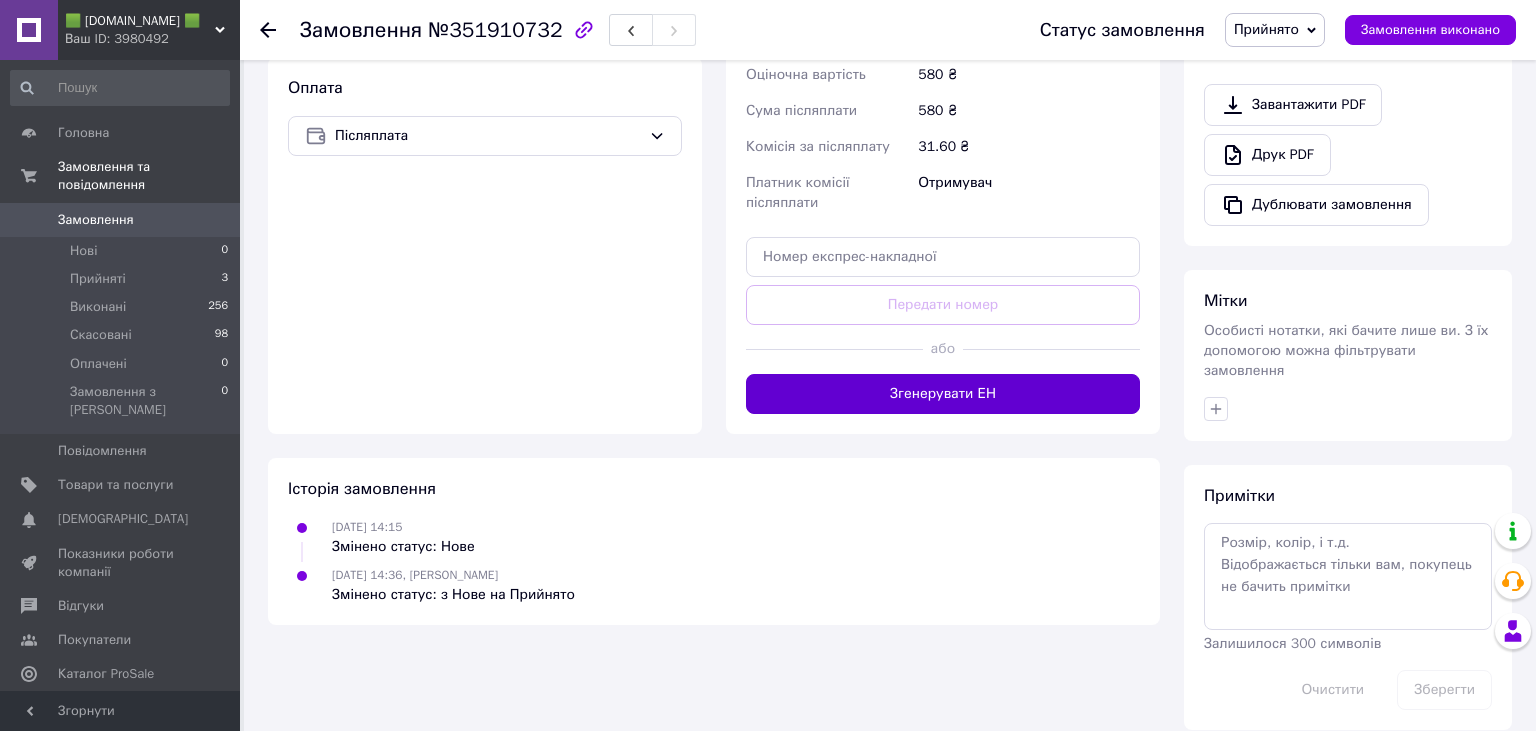 click on "Згенерувати ЕН" at bounding box center [943, 394] 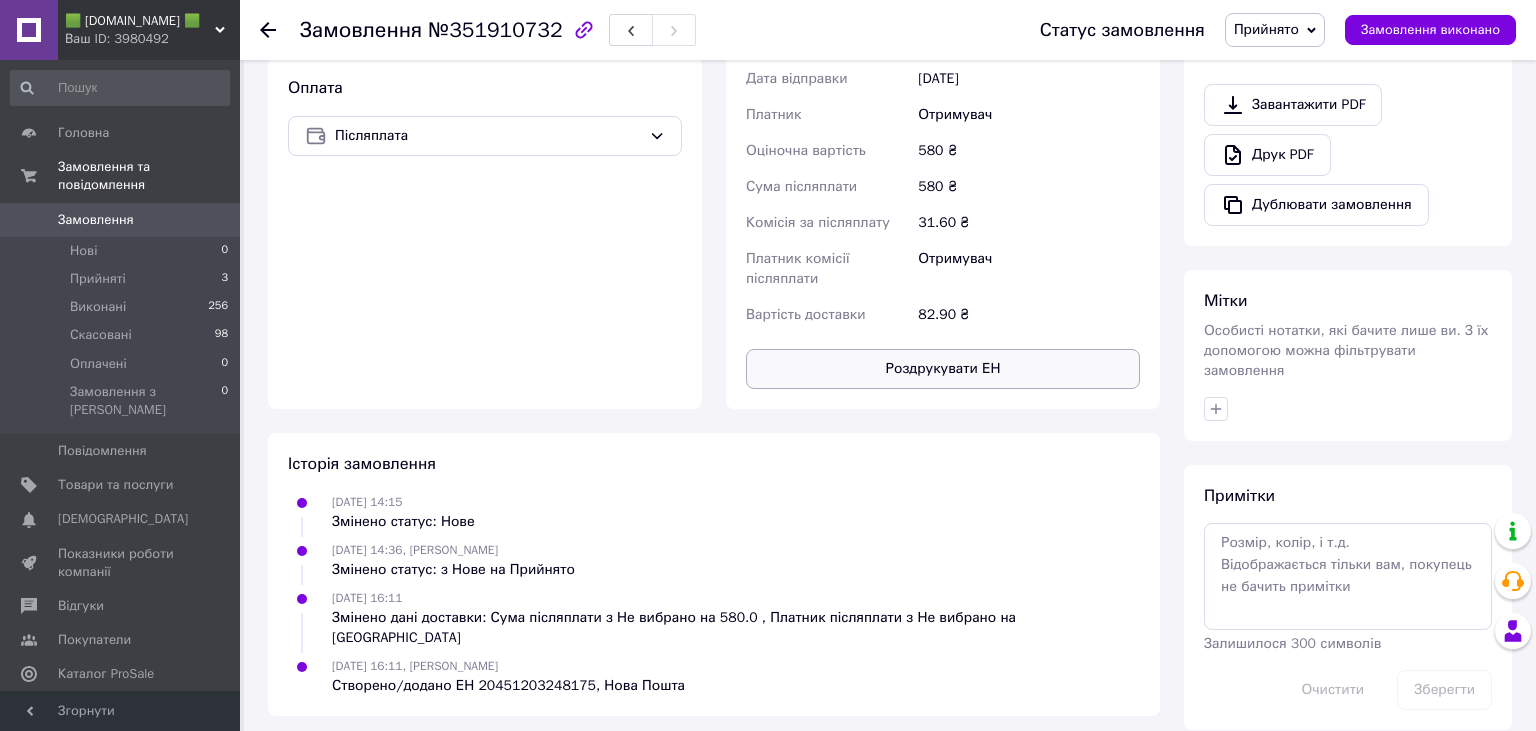 click on "Роздрукувати ЕН" at bounding box center [943, 369] 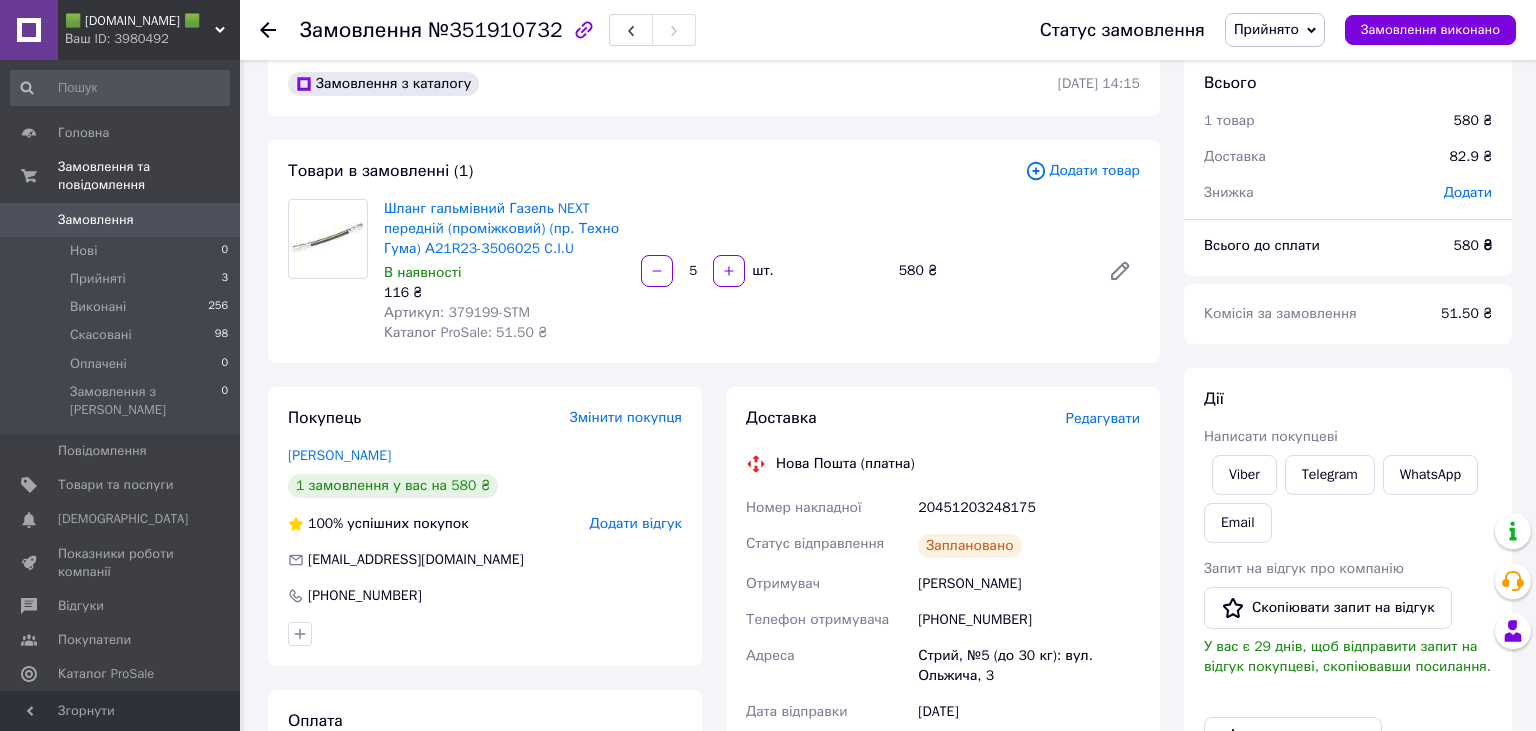 scroll, scrollTop: 0, scrollLeft: 0, axis: both 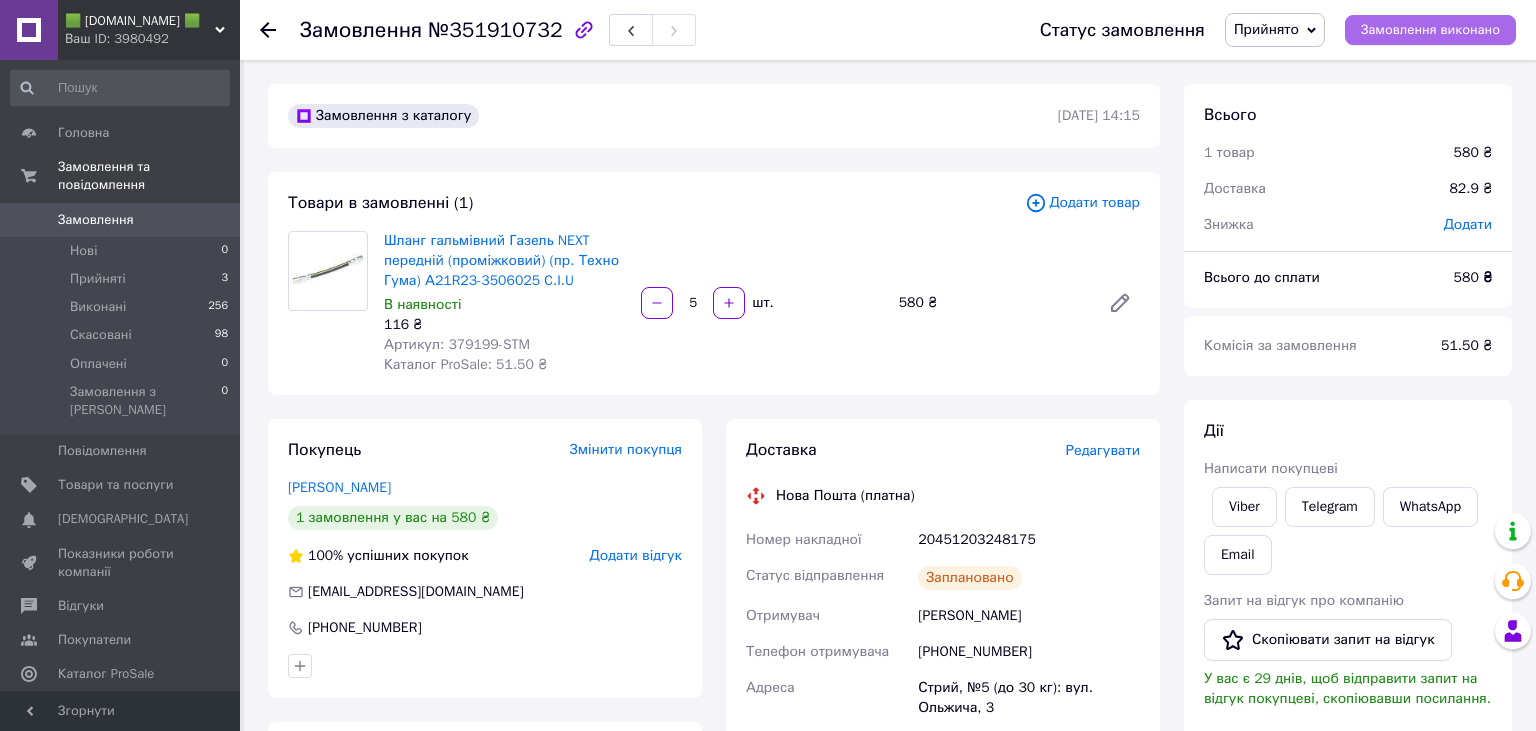 click on "Замовлення виконано" at bounding box center [1430, 30] 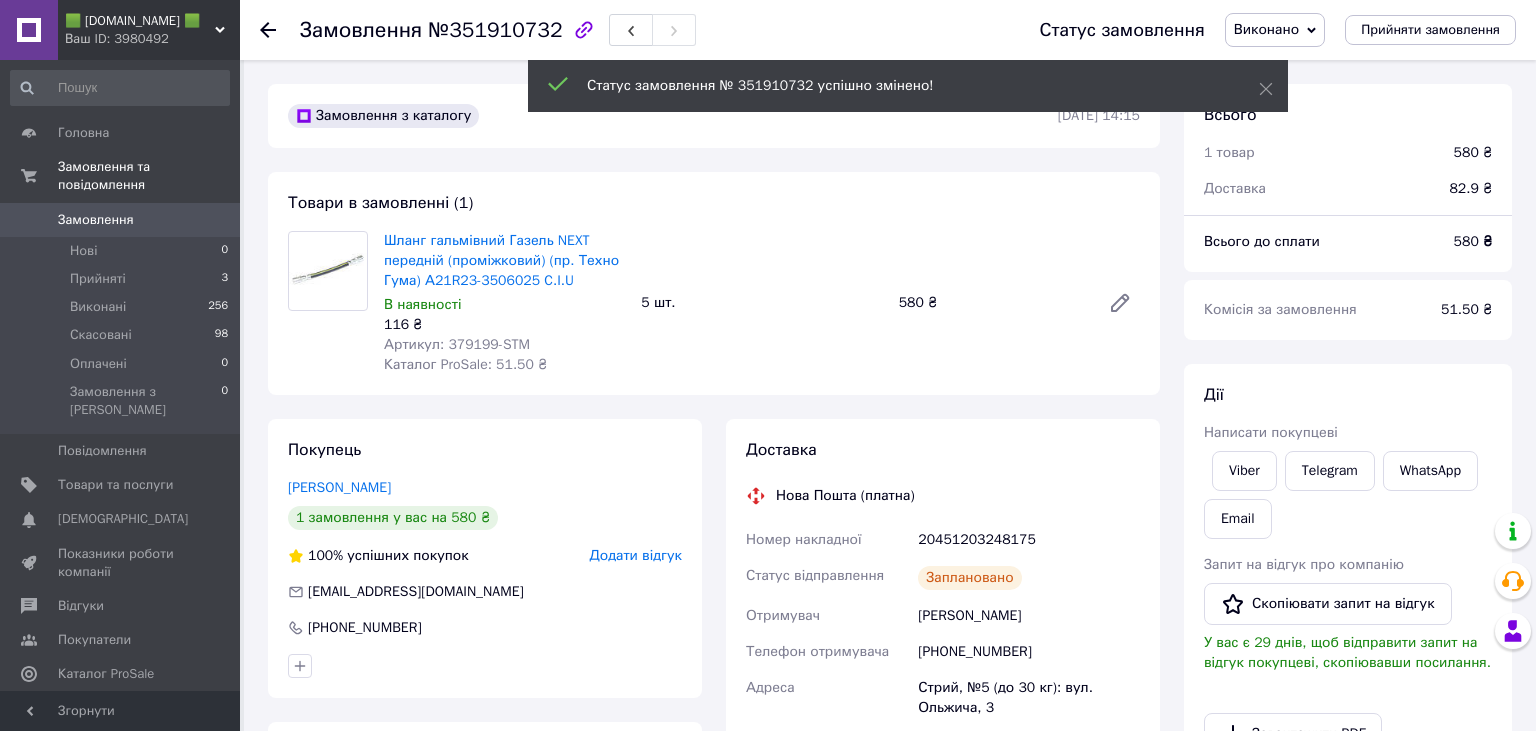click on "Прийняті" at bounding box center (98, 279) 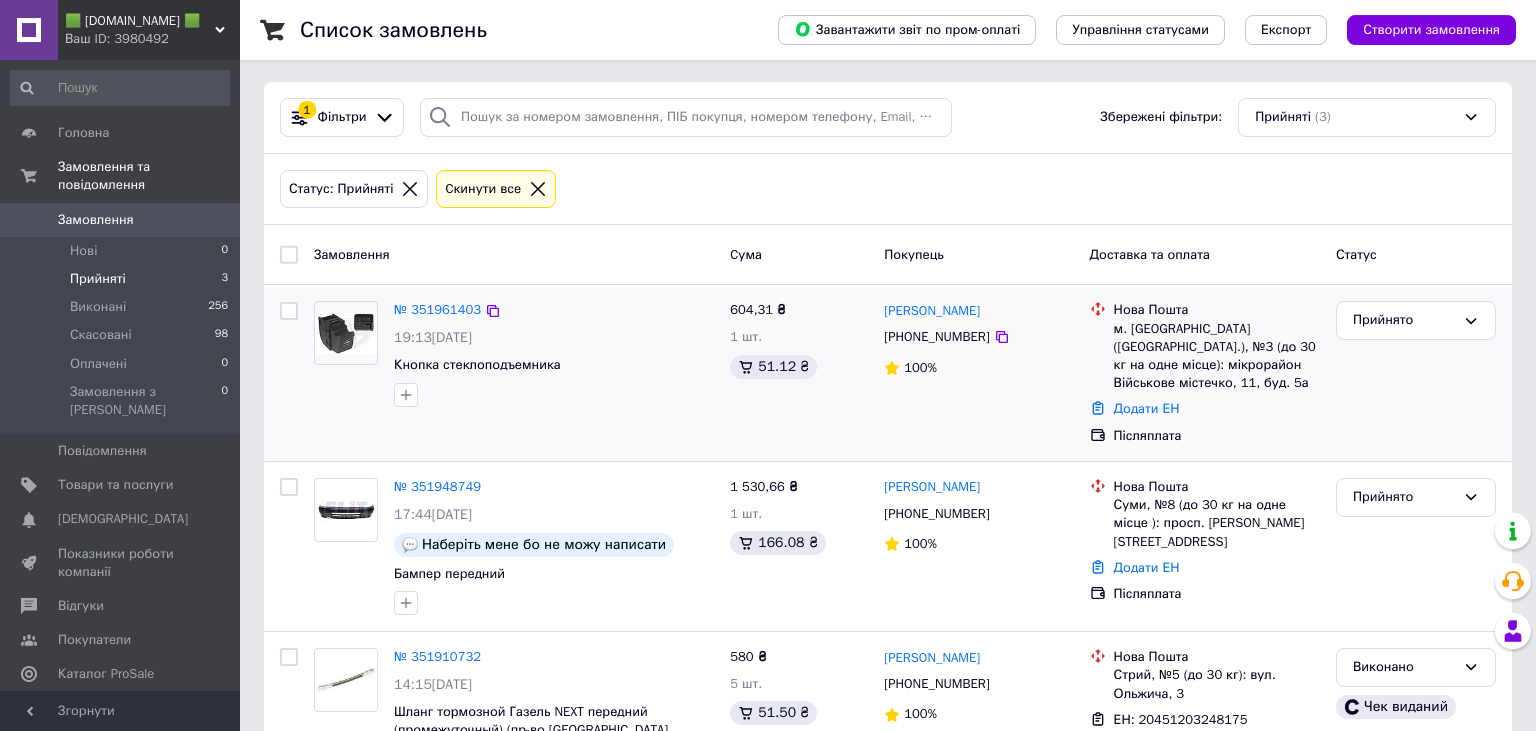scroll, scrollTop: 195, scrollLeft: 0, axis: vertical 